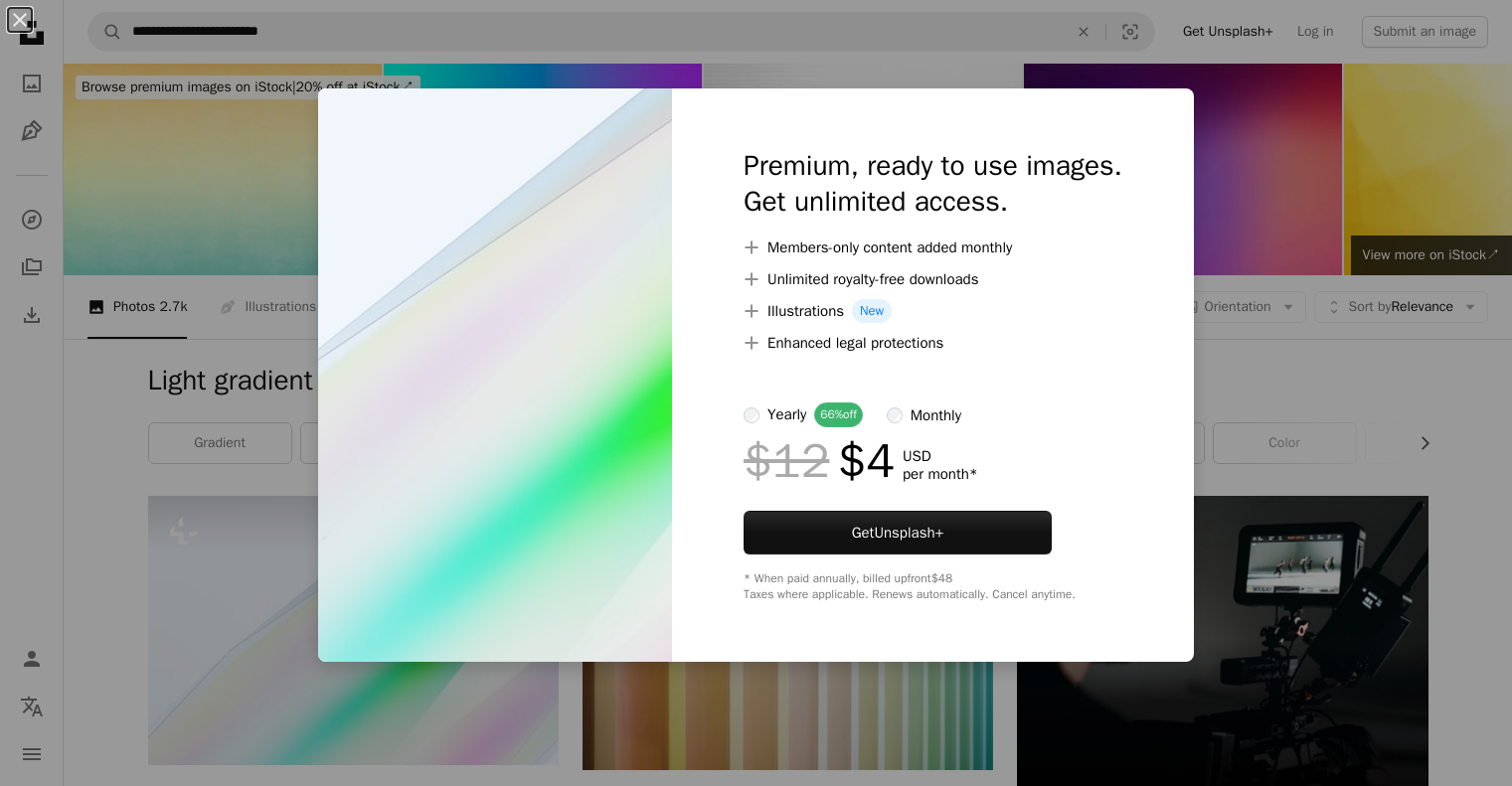 scroll, scrollTop: 278, scrollLeft: 0, axis: vertical 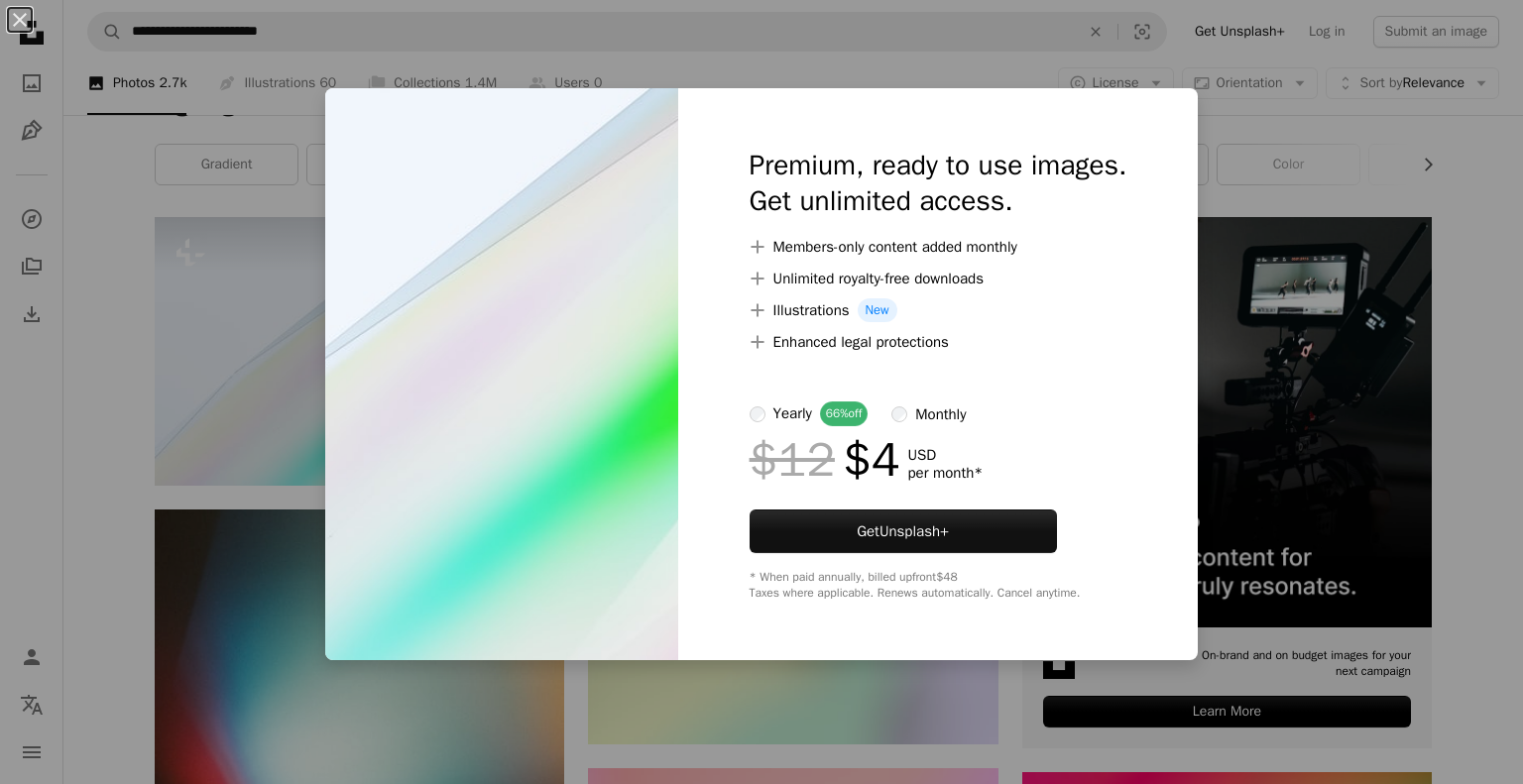 click on "An X shape Premium, ready to use images. Get unlimited access. A plus sign Members-only content added monthly A plus sign Unlimited royalty-free downloads A plus sign Illustrations  New A plus sign Enhanced legal protections yearly 66%  off monthly $12   $4 USD per month * Get  Unsplash+ * When paid annually, billed upfront  $48 Taxes where applicable. Renews automatically. Cancel anytime." at bounding box center (762, 392) 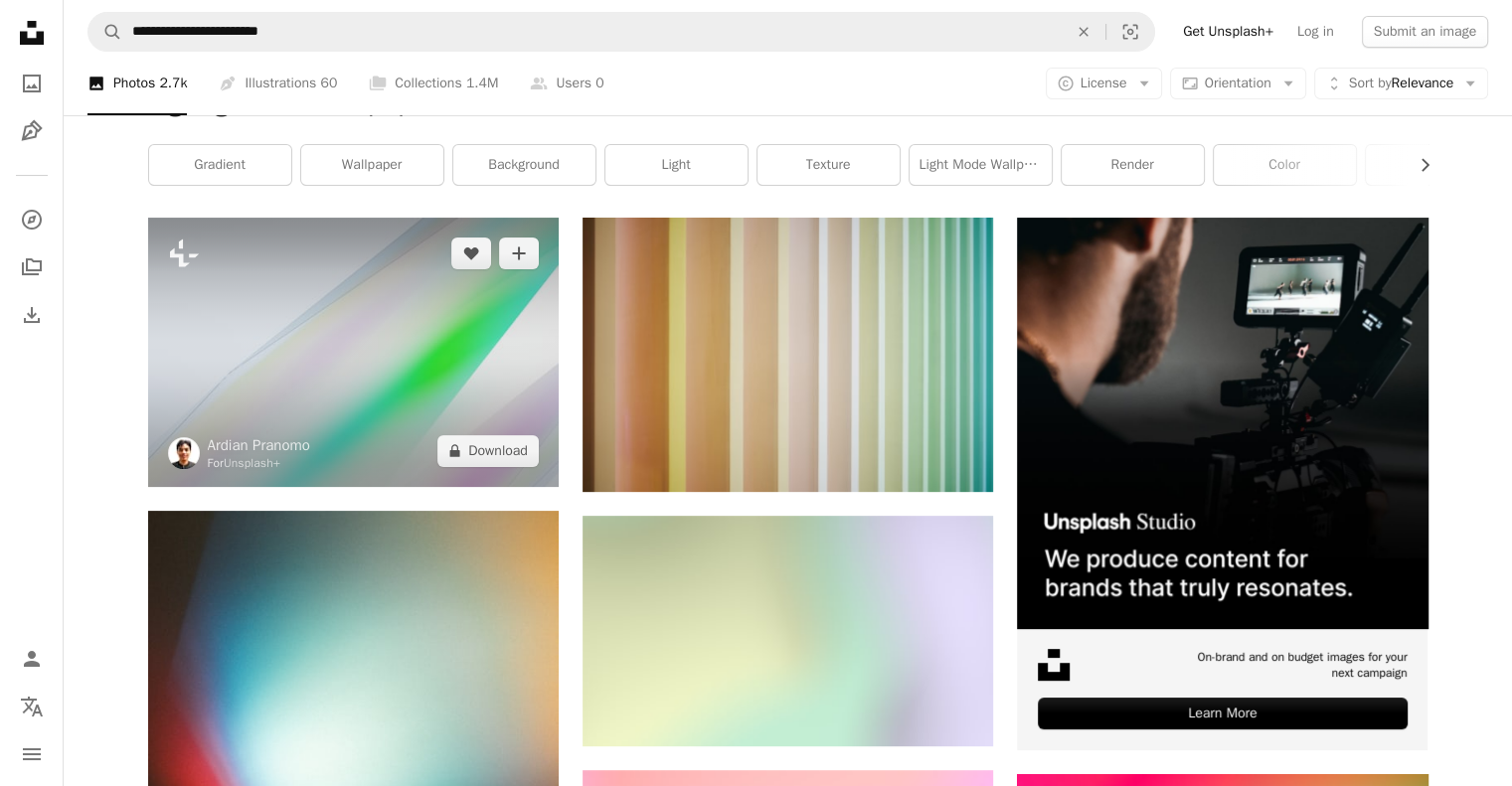click at bounding box center [353, 352] 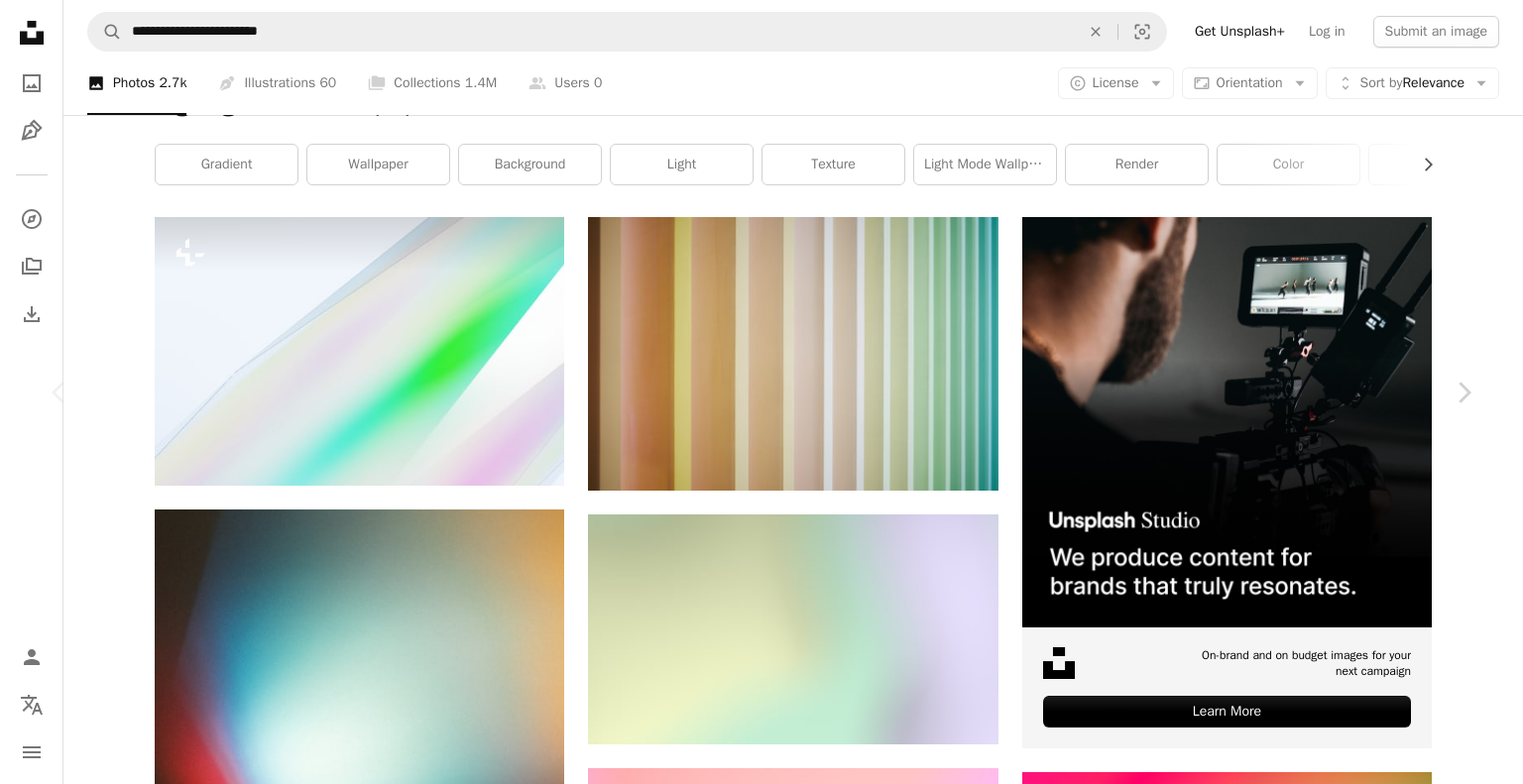 click on "An X shape Chevron left Chevron right Ardian Pranomo For Unsplash+ A heart A plus sign A lock Download Zoom in A forward-right arrow Share More Actions Abstract › Motion blur Calendar outlined Published on February 12, 2025 Safety Licensed under the Unsplash+ License wallpaper abstract 3d render light background holographic light theme soft gradient light wallpaper renders modern aesthetic light mode light mode wallpaper Public domain images From this series Chevron right Plus sign for Unsplash+ Plus sign for Unsplash+ Plus sign for Unsplash+ Related images Plus sign for Unsplash+ A heart A plus sign Alex Shuper For Unsplash+ A lock Download Plus sign for Unsplash+ A heart A plus sign Alex Shuper For Unsplash+ A lock Download Plus sign for Unsplash+ A heart A plus sign Alex Shuper For Unsplash+ A lock Download Plus sign for Unsplash+ A heart A plus sign Yianni Mathioudakis For Unsplash+ A lock Download Plus sign for Unsplash+ A heart A plus sign Phạm Nhật For Unsplash+ A lock Download A heart" at bounding box center [762, 4474] 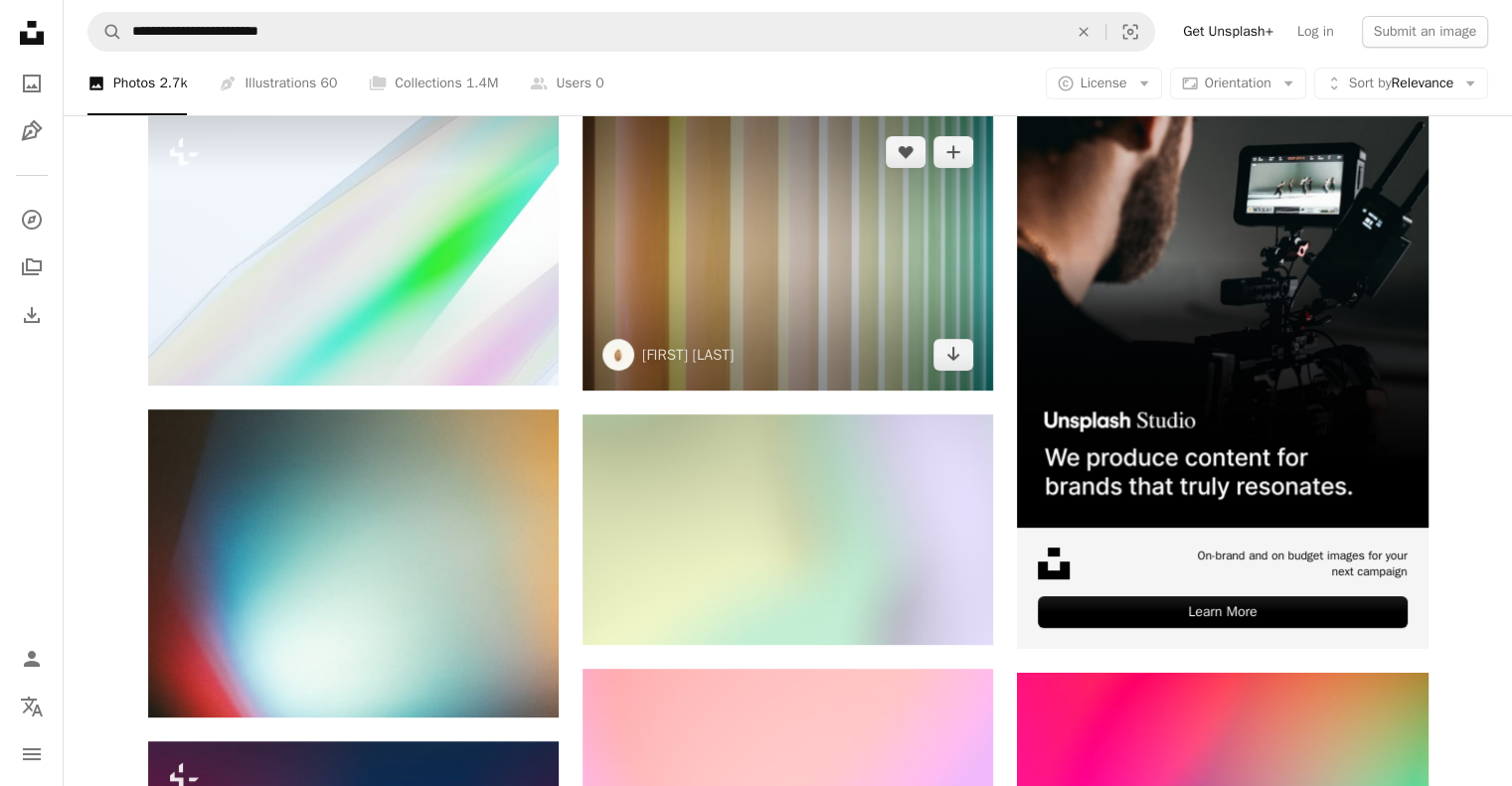 scroll, scrollTop: 381, scrollLeft: 0, axis: vertical 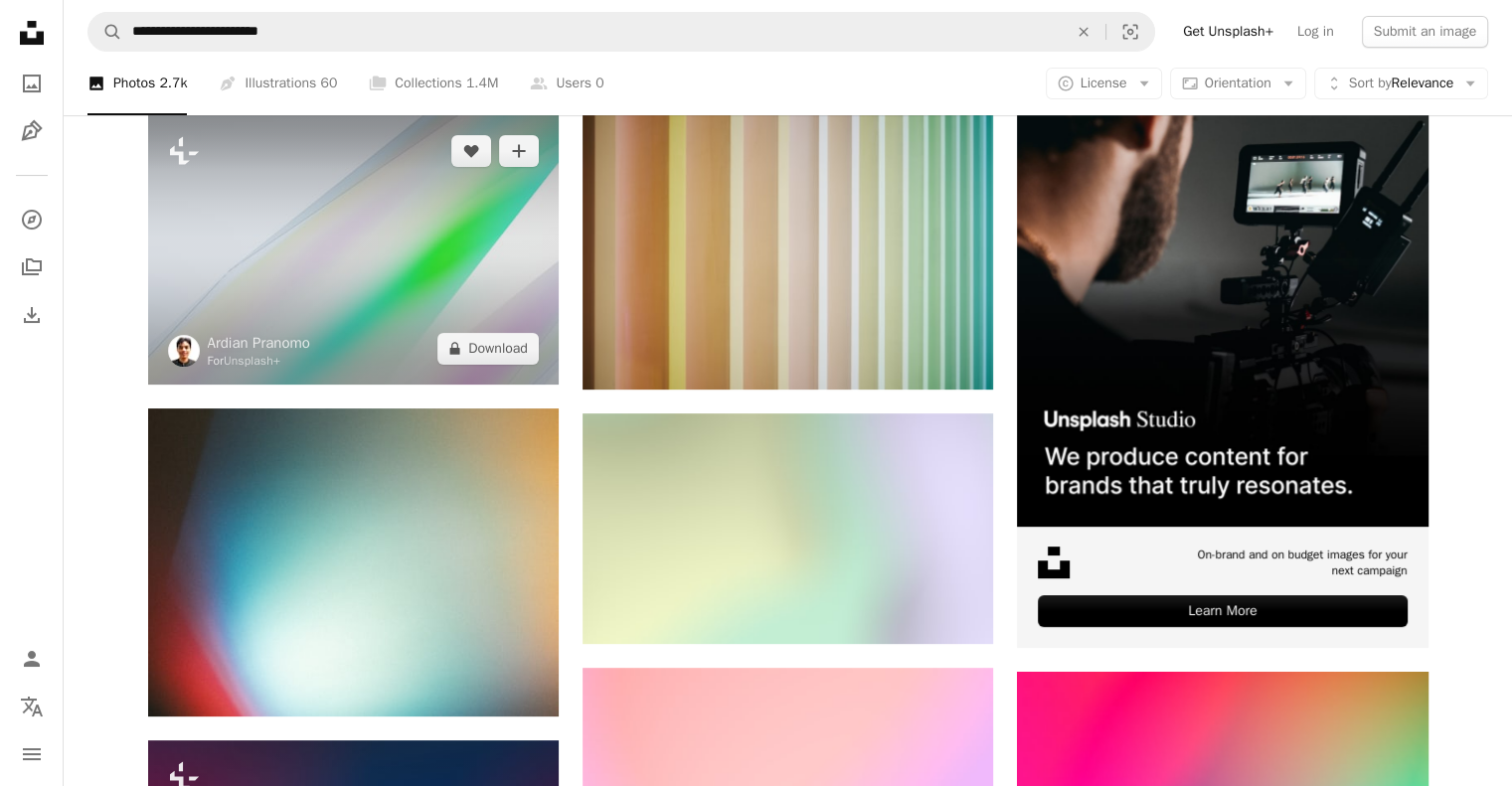click at bounding box center [353, 249] 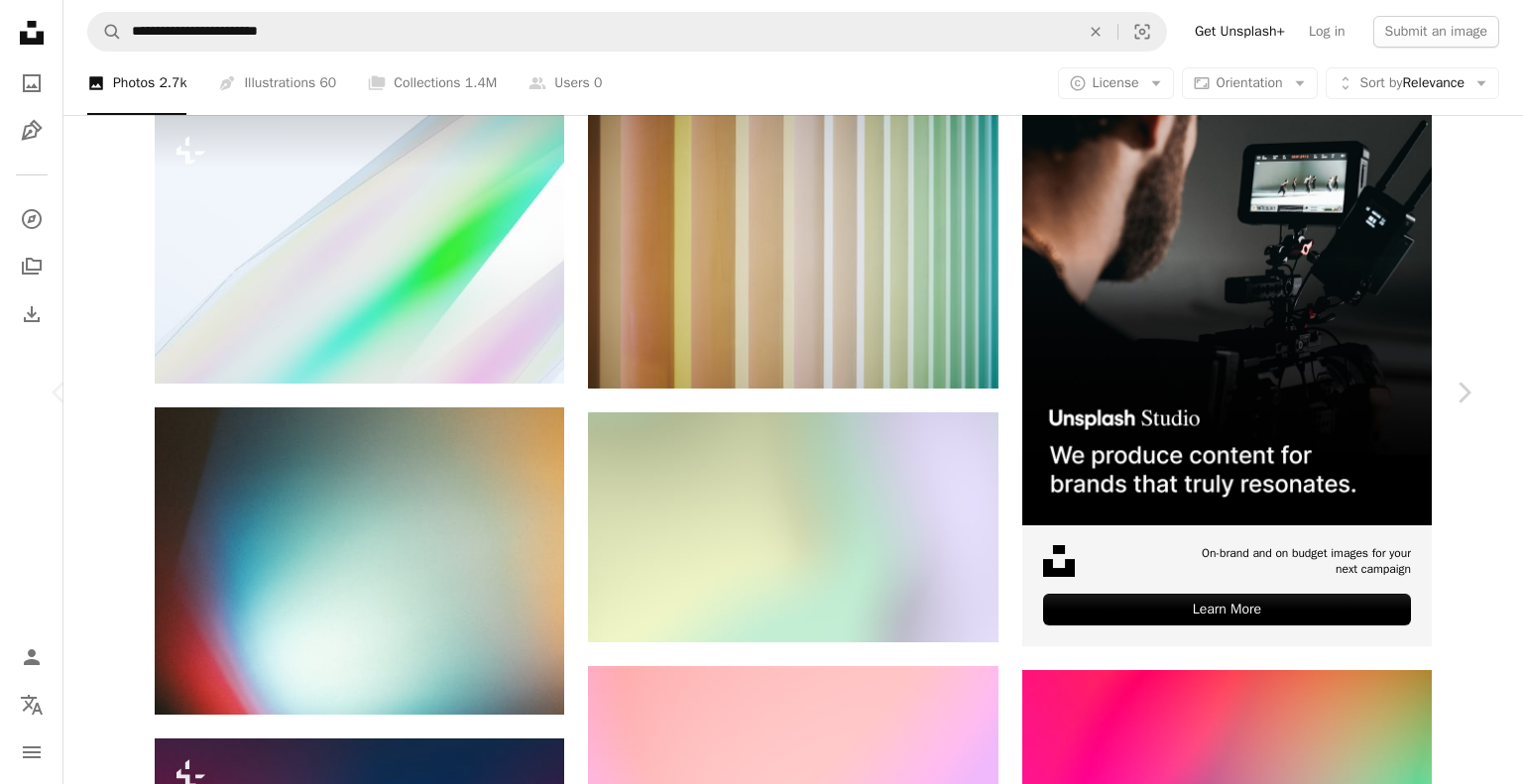 click on "An X shape Chevron left Chevron right Ardian Pranomo For Unsplash+ A heart A plus sign A lock Download Zoom in A forward-right arrow Share More Actions Abstract › Motion blur Calendar outlined Published on February 12, 2025 Safety Licensed under the Unsplash+ License wallpaper abstract 3d render light background holographic light theme soft gradient light wallpaper renders modern aesthetic light mode light mode wallpaper Public domain images From this series Chevron right Plus sign for Unsplash+ Plus sign for Unsplash+ Plus sign for Unsplash+ Related images Plus sign for Unsplash+ A heart A plus sign Alex Shuper For Unsplash+ A lock Download Plus sign for Unsplash+ A heart A plus sign Alex Shuper For Unsplash+ A lock Download Plus sign for Unsplash+ A heart A plus sign Alex Shuper For Unsplash+ A lock Download Plus sign for Unsplash+ A heart A plus sign Yianni Mathioudakis For Unsplash+ A lock Download Plus sign for Unsplash+ A heart A plus sign Phạm Nhật For Unsplash+ A lock Download A heart" at bounding box center (762, 4372) 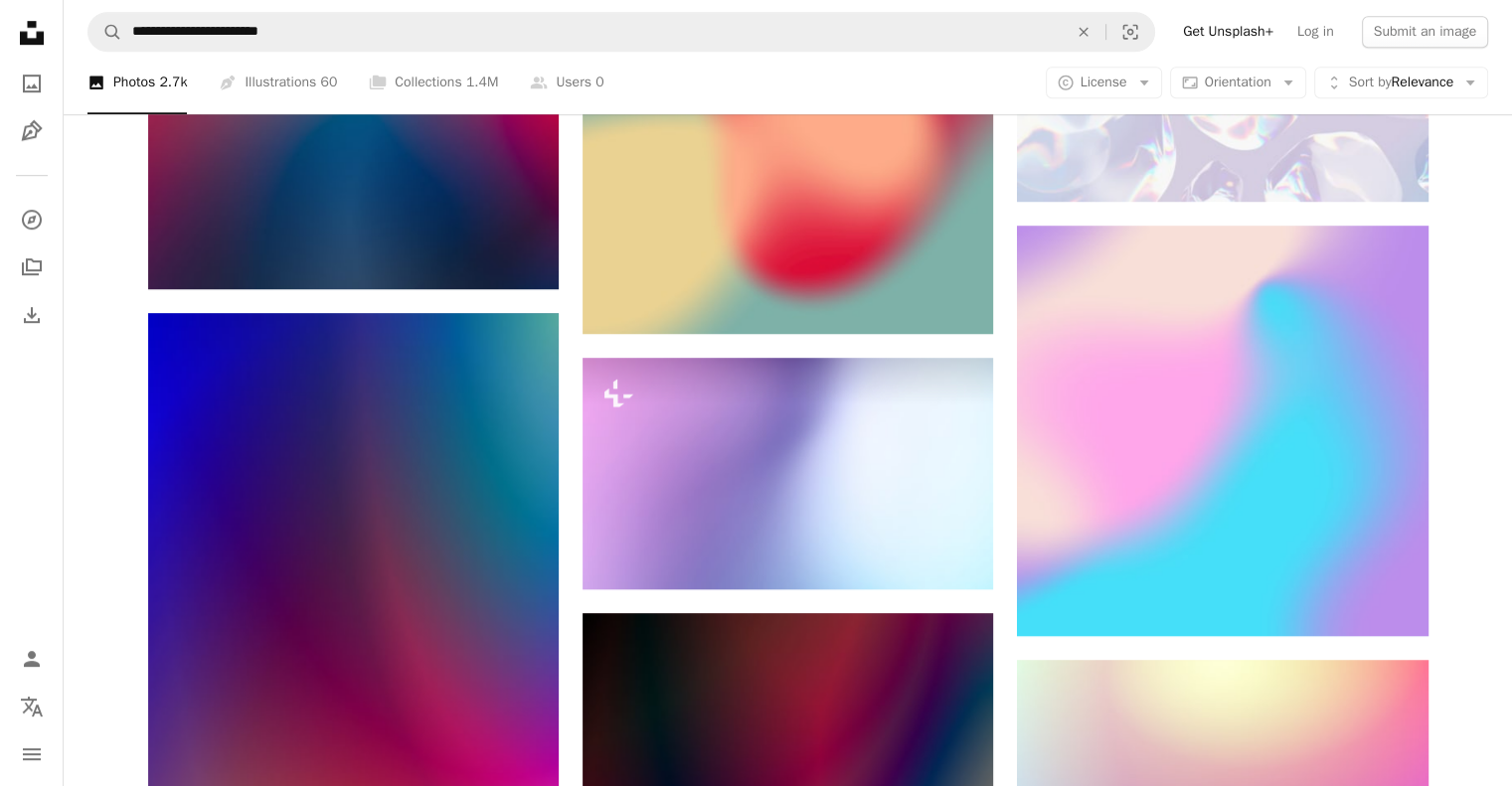 scroll, scrollTop: 1382, scrollLeft: 0, axis: vertical 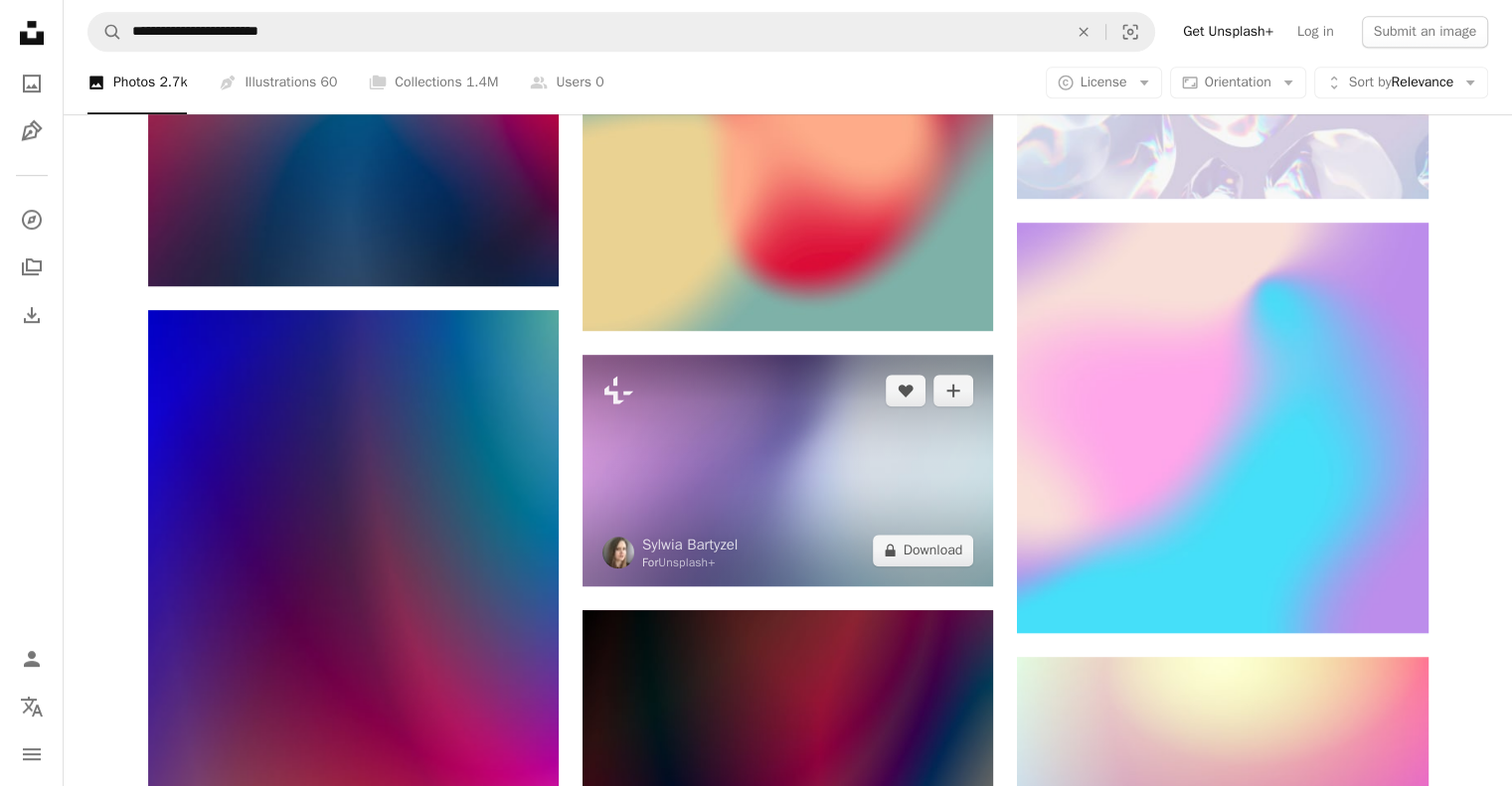 click at bounding box center (787, 470) 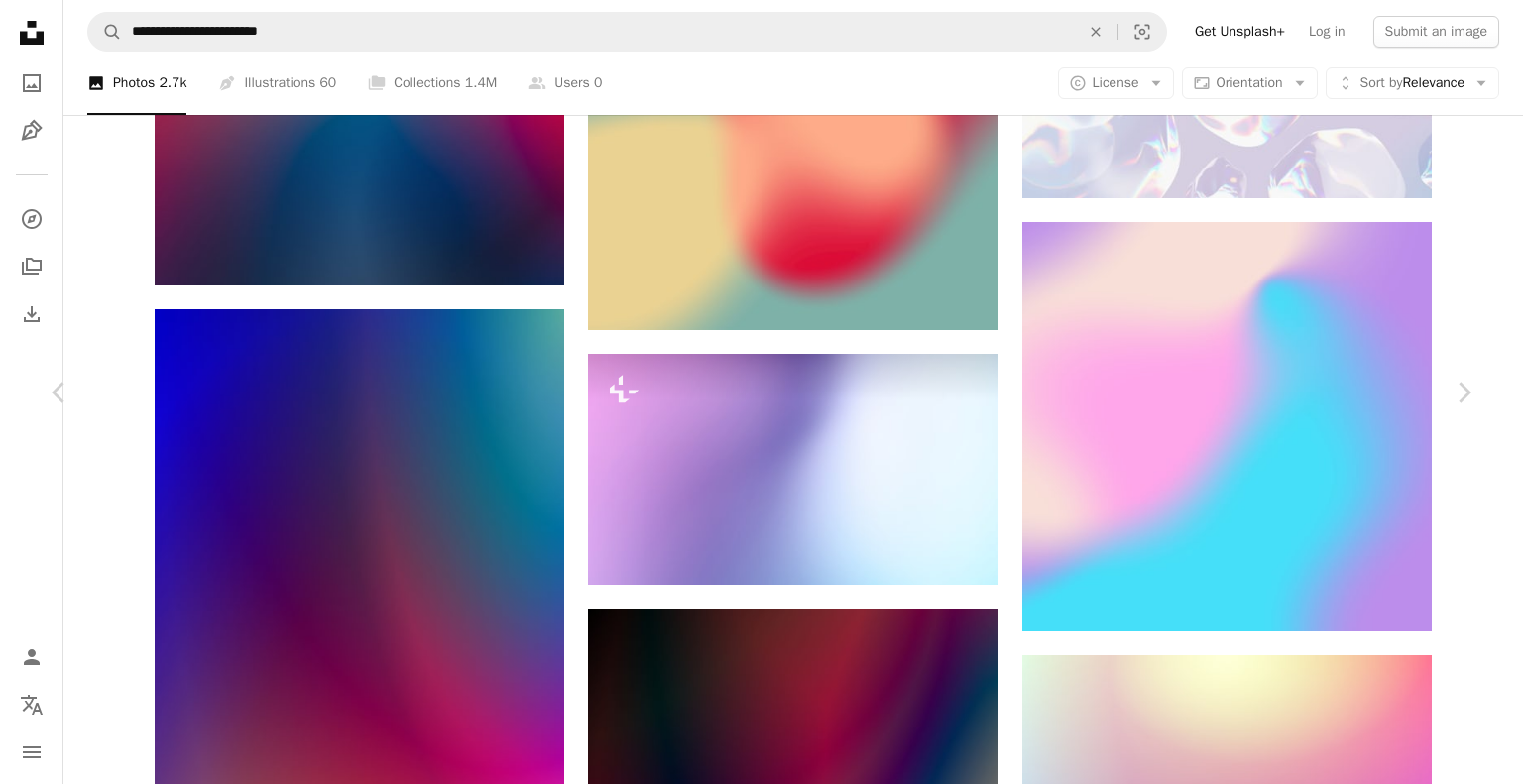 click on "An X shape Chevron left Chevron right Sylwia Bartyzel For Unsplash+ A heart A plus sign A lock Download Zoom in A forward-right arrow Share More Actions Calendar outlined Published on December 7, 2023 Safety Licensed under the Unsplash+ License wallpaper background abstract 8k wallpaper gradient light 16:9 presentation background gradients pastel pastel background Creative Commons images From this series Plus sign for Unsplash+ Plus sign for Unsplash+ Related images Plus sign for Unsplash+ A heart A plus sign Sylwia Bartyzel For Unsplash+ A lock Download Plus sign for Unsplash+ A heart A plus sign Galina Nelyubova For Unsplash+ A lock Download Plus sign for Unsplash+ A heart A plus sign Andrew Petrischev For Unsplash+ A lock Download Plus sign for Unsplash+ A heart A plus sign Zyanya Citlalli For Unsplash+ A lock Download Plus sign for Unsplash+ A heart A plus sign Georgi Kalaydzhiev For Unsplash+ A lock Download Plus sign for Unsplash+ A heart A plus sign Marko Brečić For Unsplash+ A lock Download" at bounding box center [762, 3373] 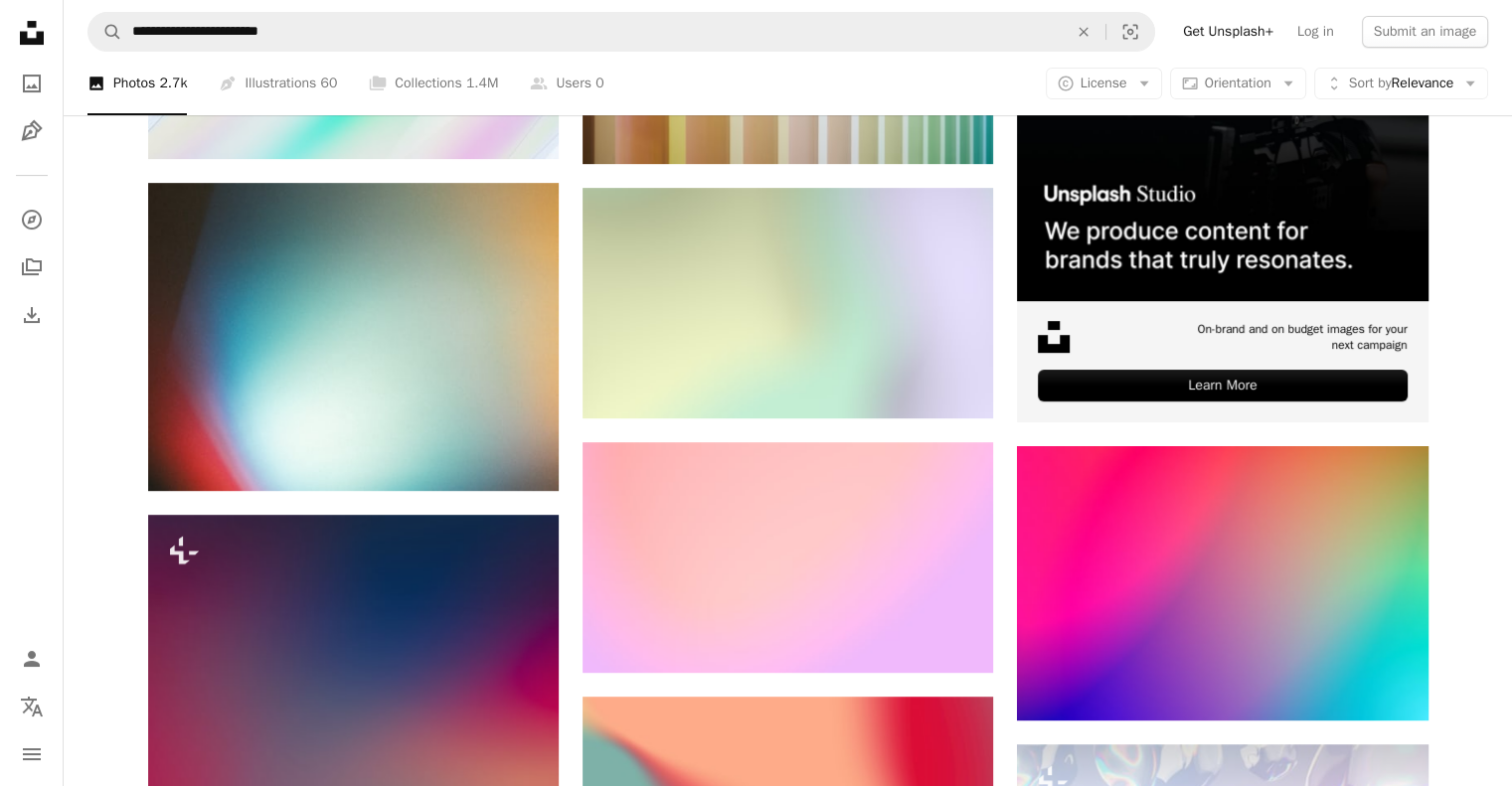 scroll, scrollTop: 610, scrollLeft: 0, axis: vertical 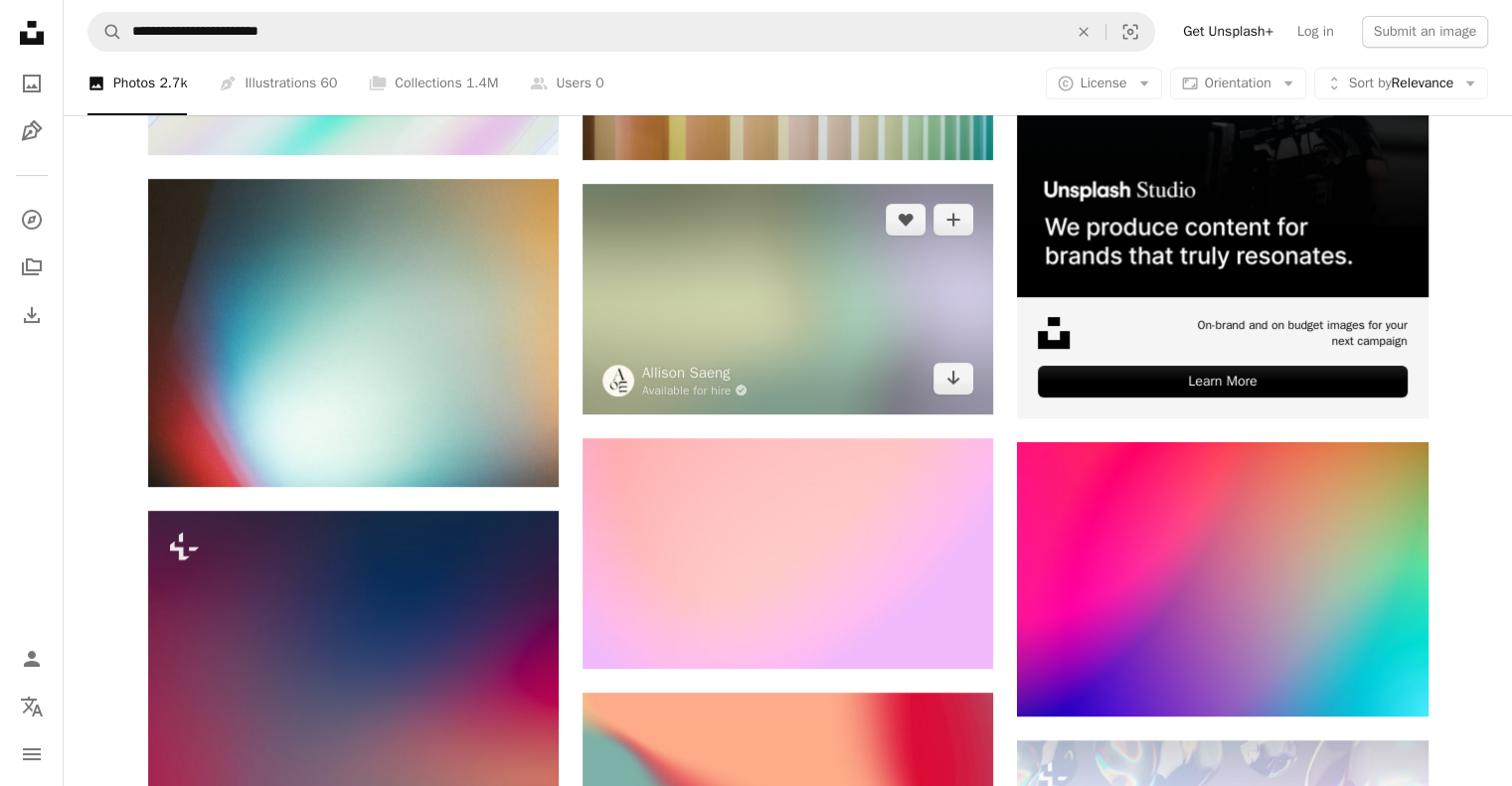 click at bounding box center [787, 299] 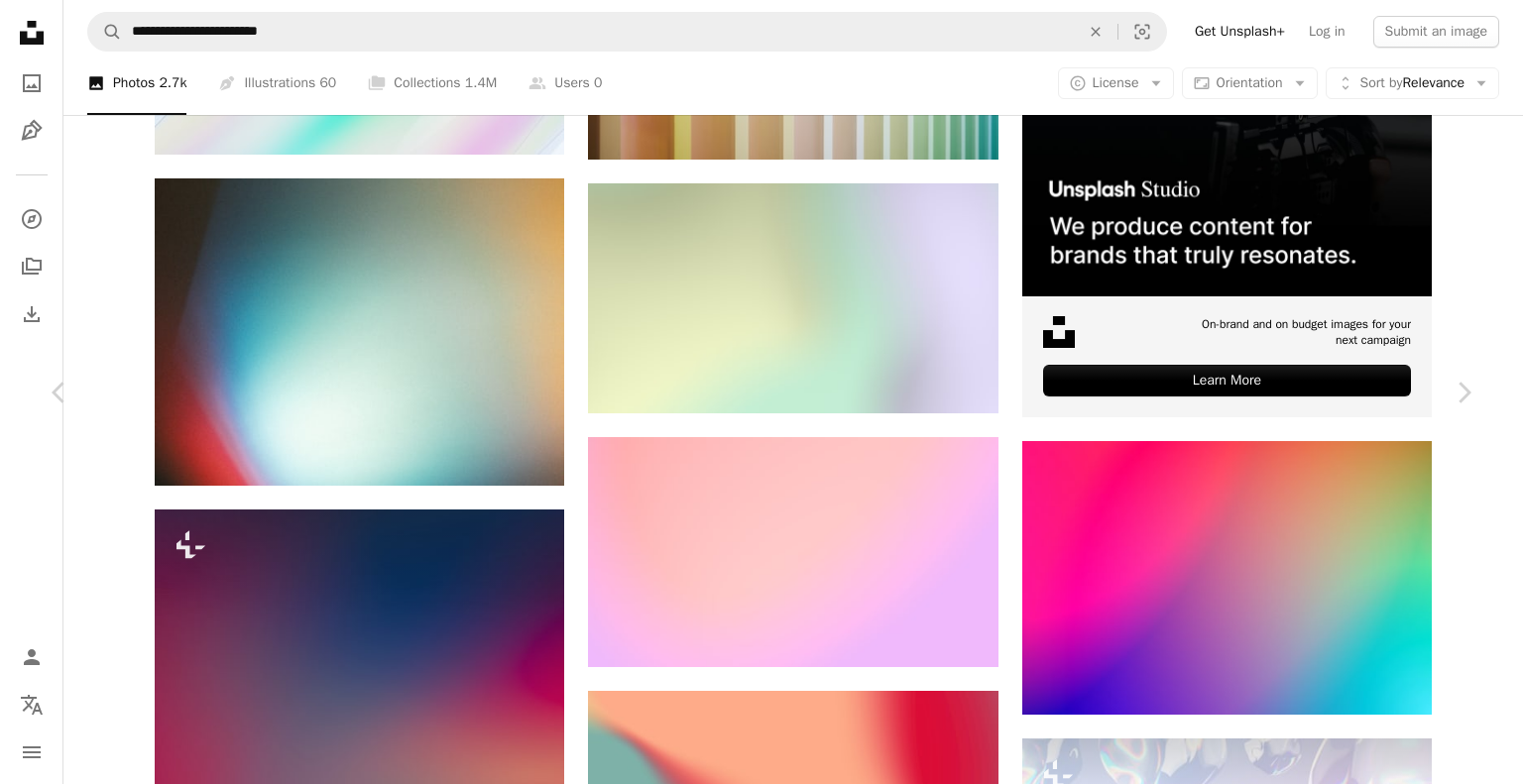 click on "An X shape Chevron left Chevron right Allison Saeng Available for hire A checkmark inside of a circle A heart A plus sign Download free Chevron down Zoom in Views 59,440 Downloads 472 A forward-right arrow Share Info icon Info More Actions Calendar outlined Published on December 28, 2023 Safety Free to use under the Unsplash License wallpaper background abstract texture gradient light gradient background colors grey Free stock photos Browse premium related images on iStock | Save 20% with code UNSPLASH20 View more on iStock ↗ Related images A heart A plus sign Codioful (Formerly Gradienta) Available for hire A checkmark inside of a circle Arrow pointing down Plus sign for Unsplash+ A heart A plus sign Nigel Hoare For Unsplash+ A lock Download A heart A plus sign Codioful (Formerly Gradienta) Available for hire A checkmark inside of a circle Arrow pointing down A heart A plus sign Codioful (Formerly Gradienta) Available for hire A checkmark inside of a circle Arrow pointing down Plus sign for Unsplash+" at bounding box center [762, 4143] 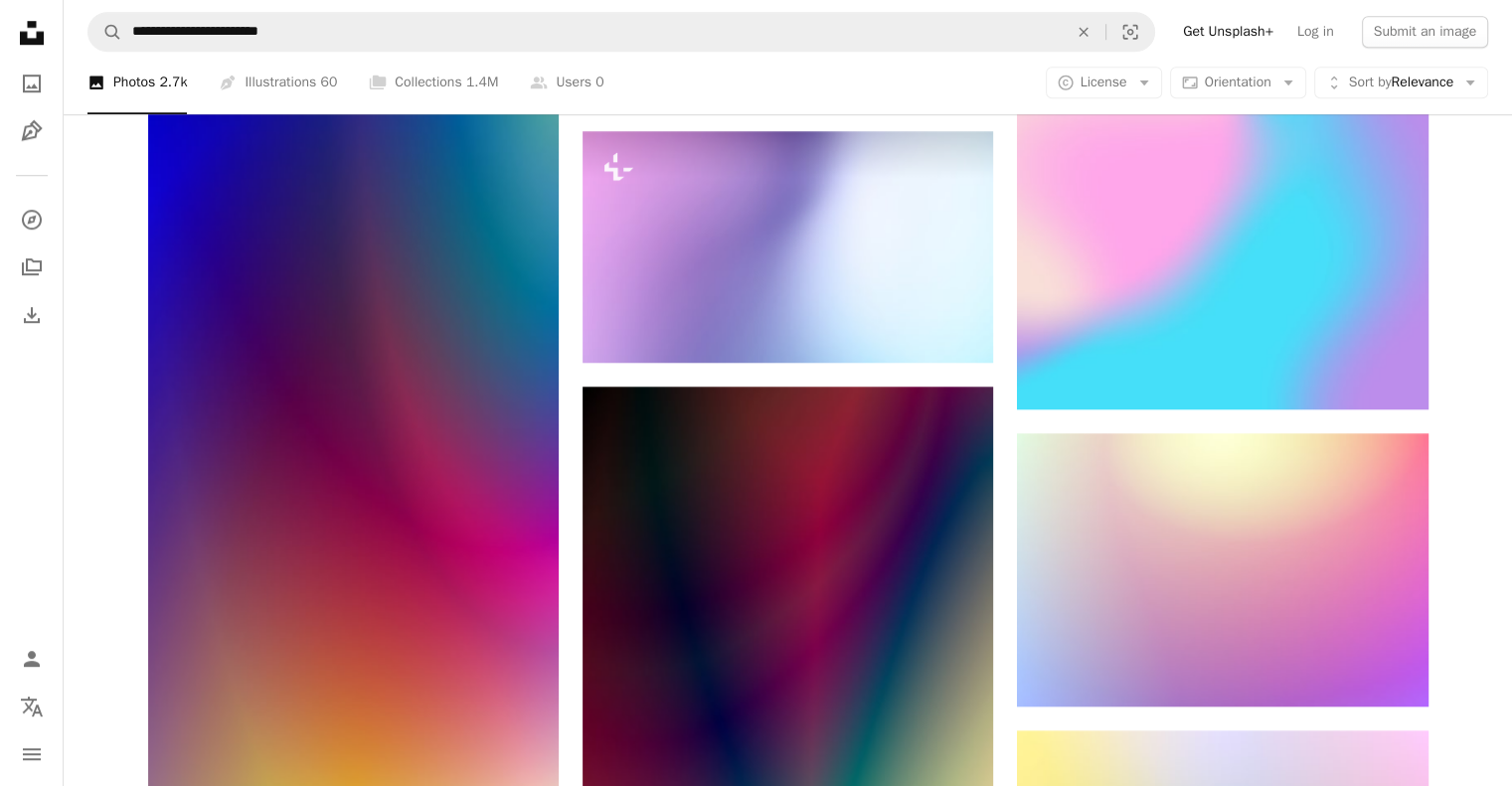 scroll, scrollTop: 1608, scrollLeft: 0, axis: vertical 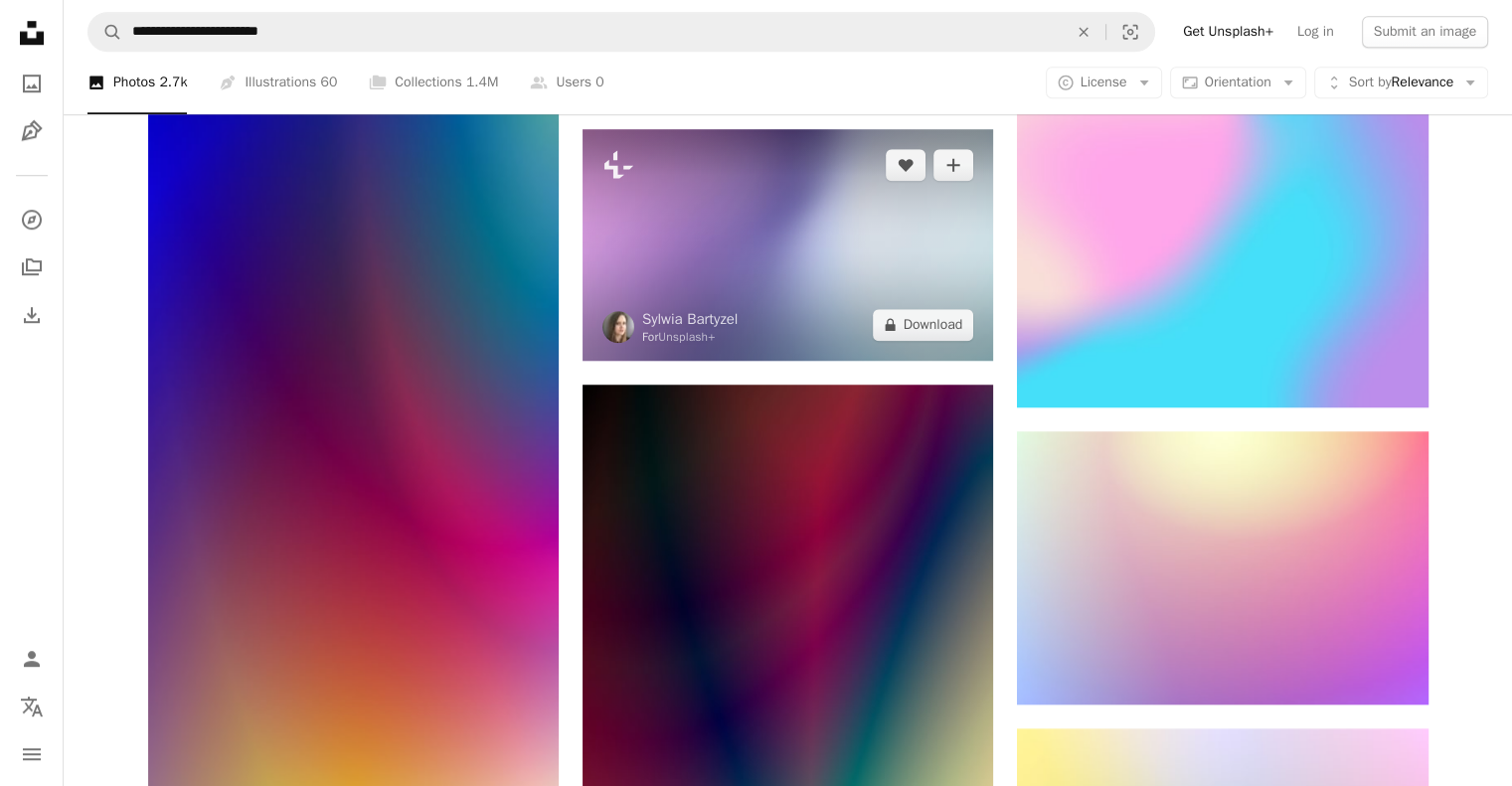 click at bounding box center [787, 244] 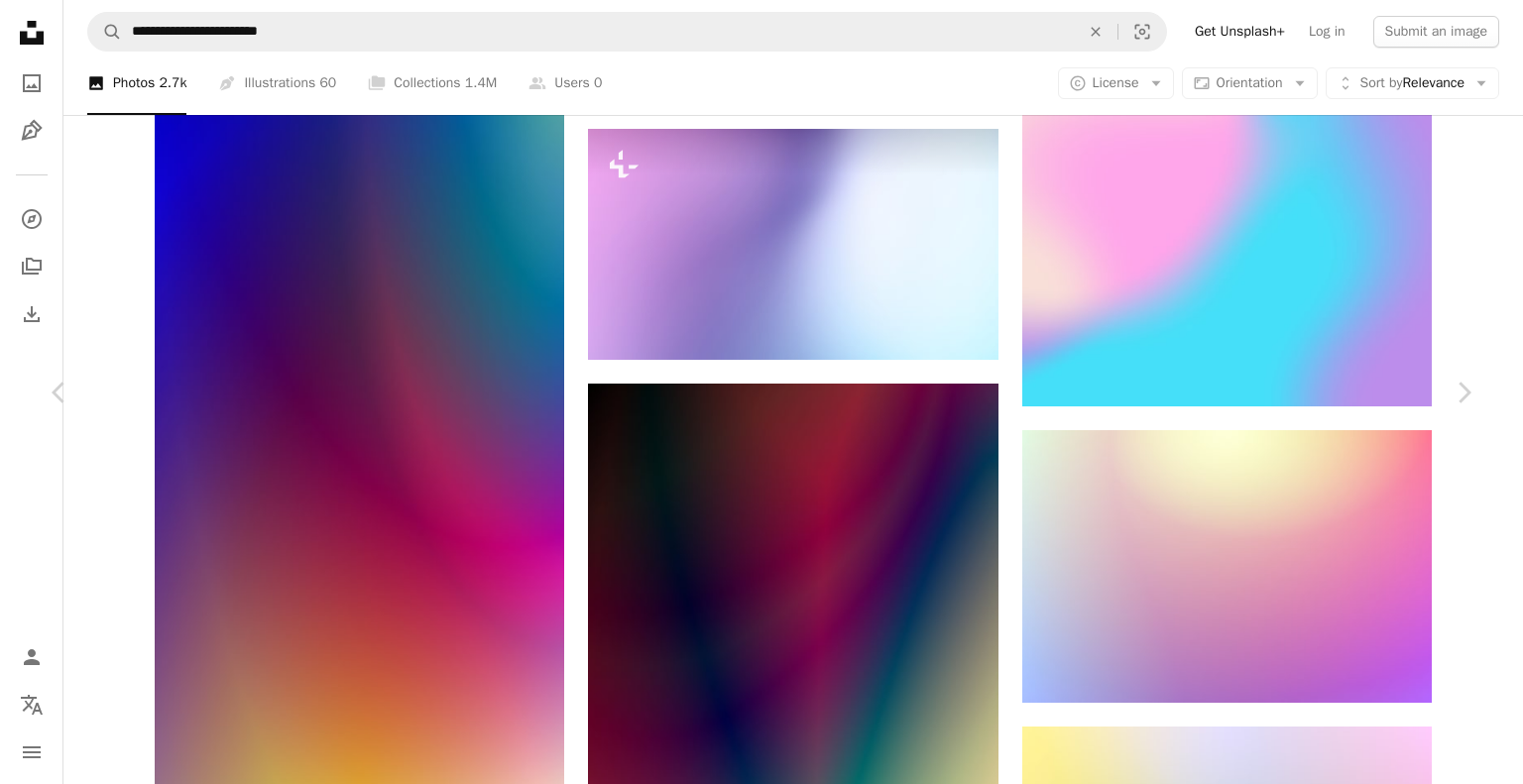 click on "An X shape Chevron left Chevron right Sylwia Bartyzel For Unsplash+ A heart A plus sign A lock Download Zoom in A forward-right arrow Share More Actions Calendar outlined Published on December 7, 2023 Safety Licensed under the Unsplash+ License wallpaper background abstract 8k wallpaper gradient light 16:9 presentation background gradients pastel pastel background Creative Commons images From this series Plus sign for Unsplash+ Plus sign for Unsplash+ Related images Plus sign for Unsplash+ A heart A plus sign Sylwia Bartyzel For Unsplash+ A lock Download Plus sign for Unsplash+ A heart A plus sign Galina Nelyubova For Unsplash+ A lock Download Plus sign for Unsplash+ A heart A plus sign Andrew Petrischev For Unsplash+ A lock Download Plus sign for Unsplash+ A heart A plus sign Zyanya Citlalli For Unsplash+ A lock Download Plus sign for Unsplash+ A heart A plus sign Georgi Kalaydzhiev For Unsplash+ A lock Download Plus sign for Unsplash+ A heart A plus sign Marko Brečić For Unsplash+ A lock Download" at bounding box center (762, 3148) 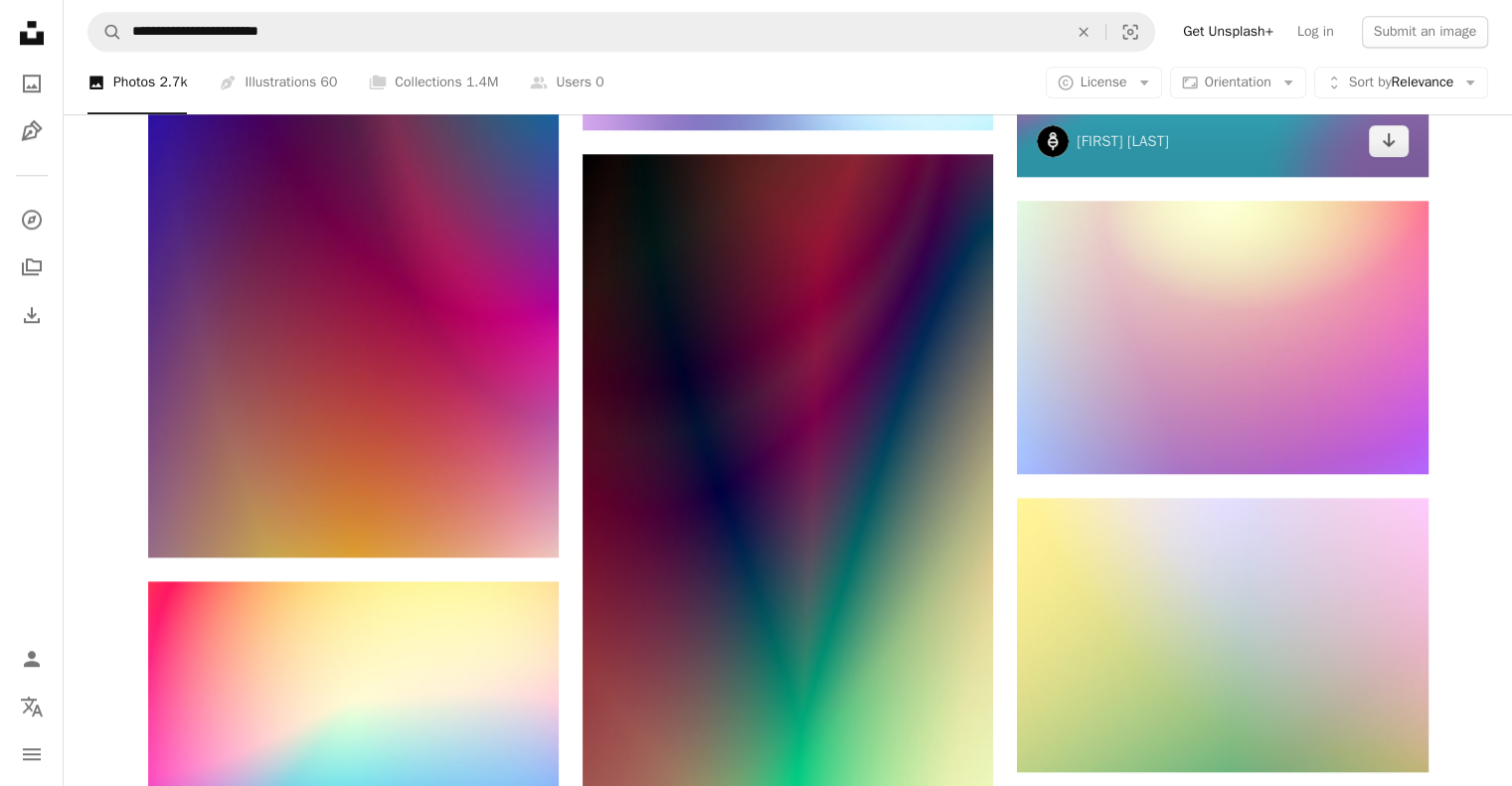 scroll, scrollTop: 1867, scrollLeft: 0, axis: vertical 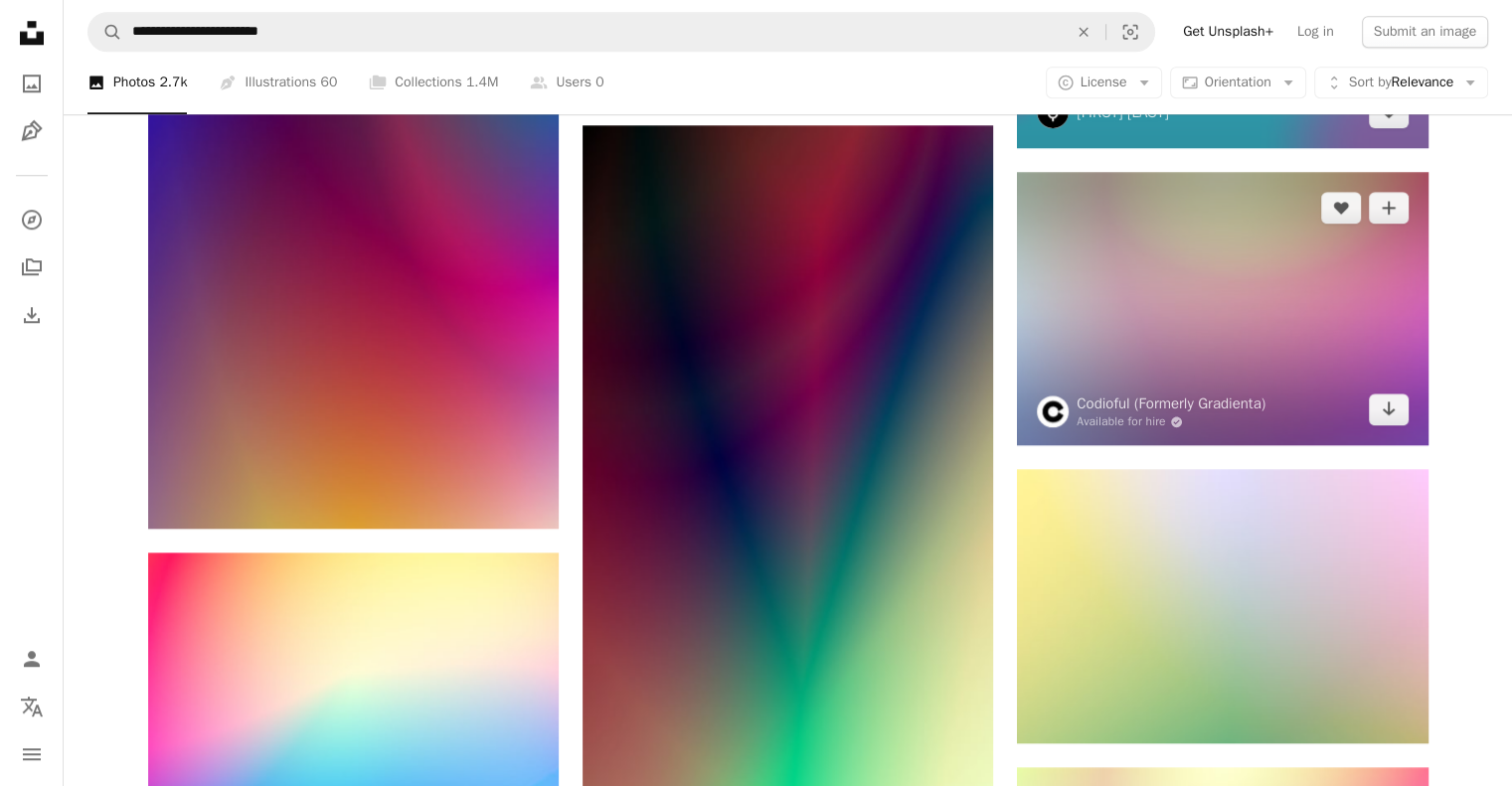 click at bounding box center (1222, 308) 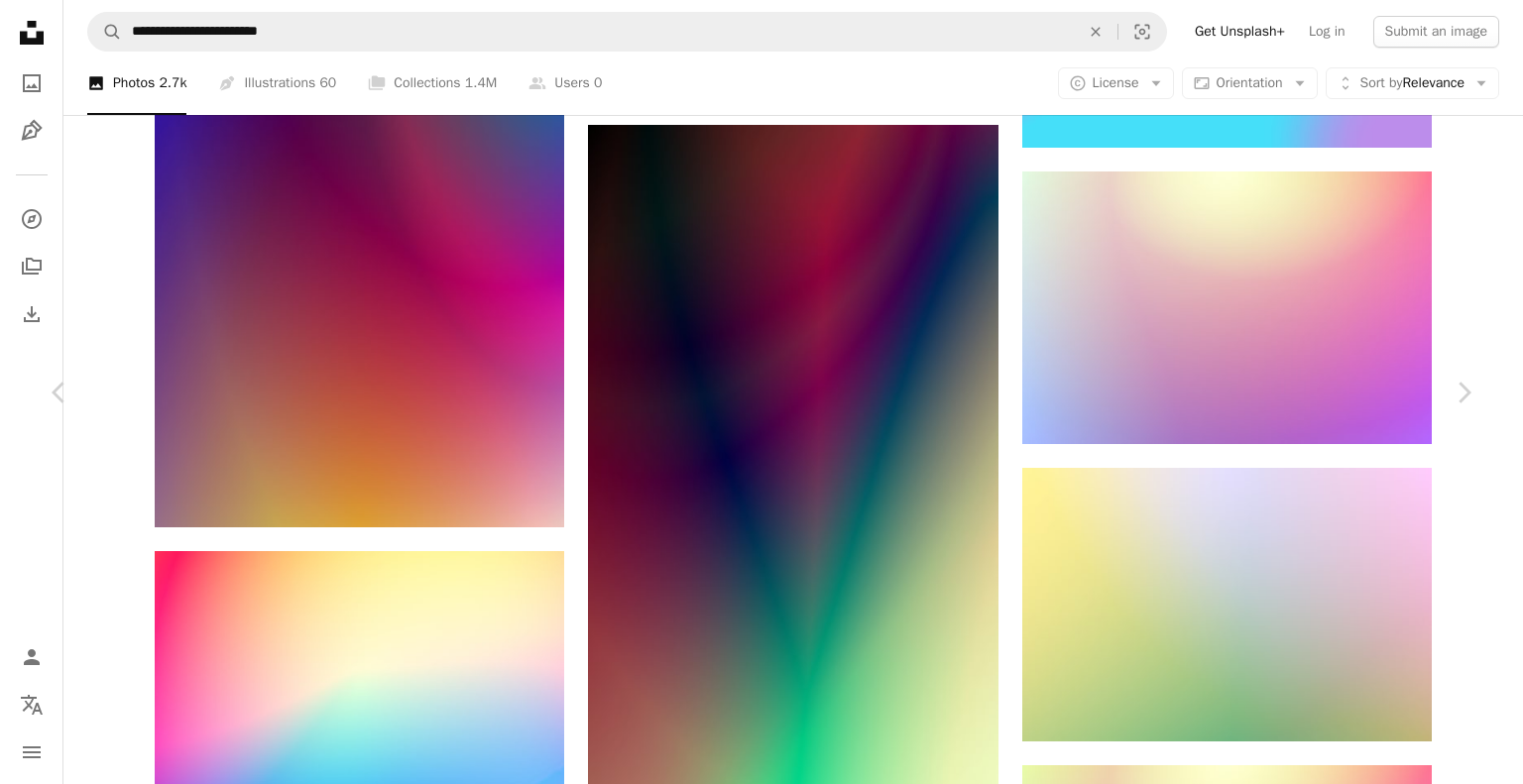click on "An X shape Chevron left Chevron right Codioful (Formerly Gradienta) Available for hire A checkmark inside of a circle A heart A plus sign Download free Chevron down Zoom in Views 20,352,679 Downloads 287,674 Featured in Photos A forward-right arrow Share Info icon Info More Actions Distorted Sun Calendar outlined Published on January 21, 2020 Safety Free to use under the Unsplash License wallpaper background abstract art blue green gradient light gradient background colorful color yellow web Creative Images graphic blur bright soft glow vibrant Free pictures Browse premium related images on iStock  |  Save 20% with code UNSPLASH20 View more on iStock  ↗ Related images A heart A plus sign Codioful (Formerly Gradienta) Available for hire A checkmark inside of a circle Arrow pointing down Plus sign for Unsplash+ A heart A plus sign Frank Flores For Unsplash+ A lock Download A heart A plus sign Codioful (Formerly Gradienta) Available for hire A checkmark inside of a circle Arrow pointing down A heart A heart" at bounding box center [762, 2889] 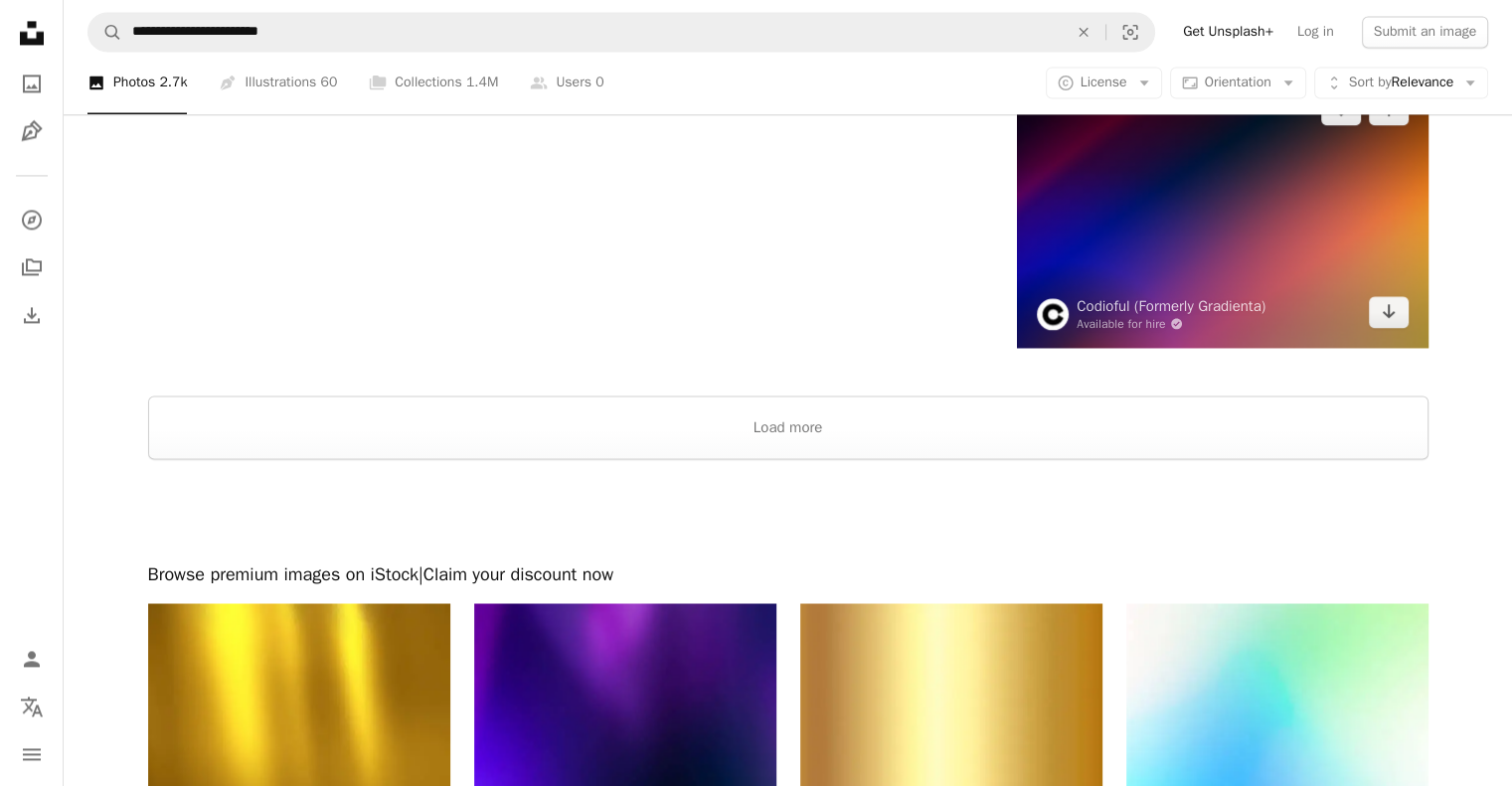 scroll, scrollTop: 3112, scrollLeft: 0, axis: vertical 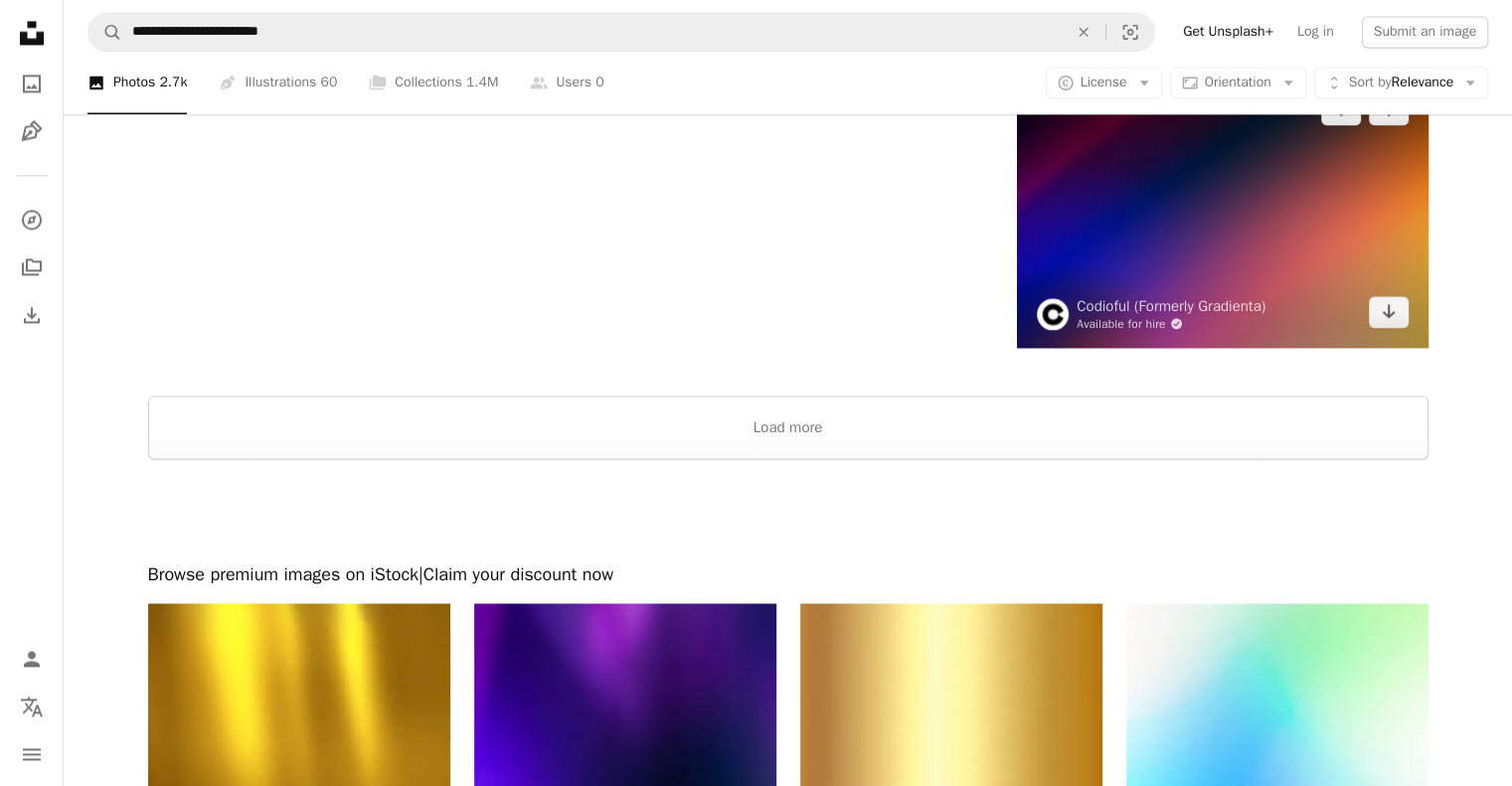 click on "Available for hire A checkmark inside of a circle" at bounding box center [1171, 324] 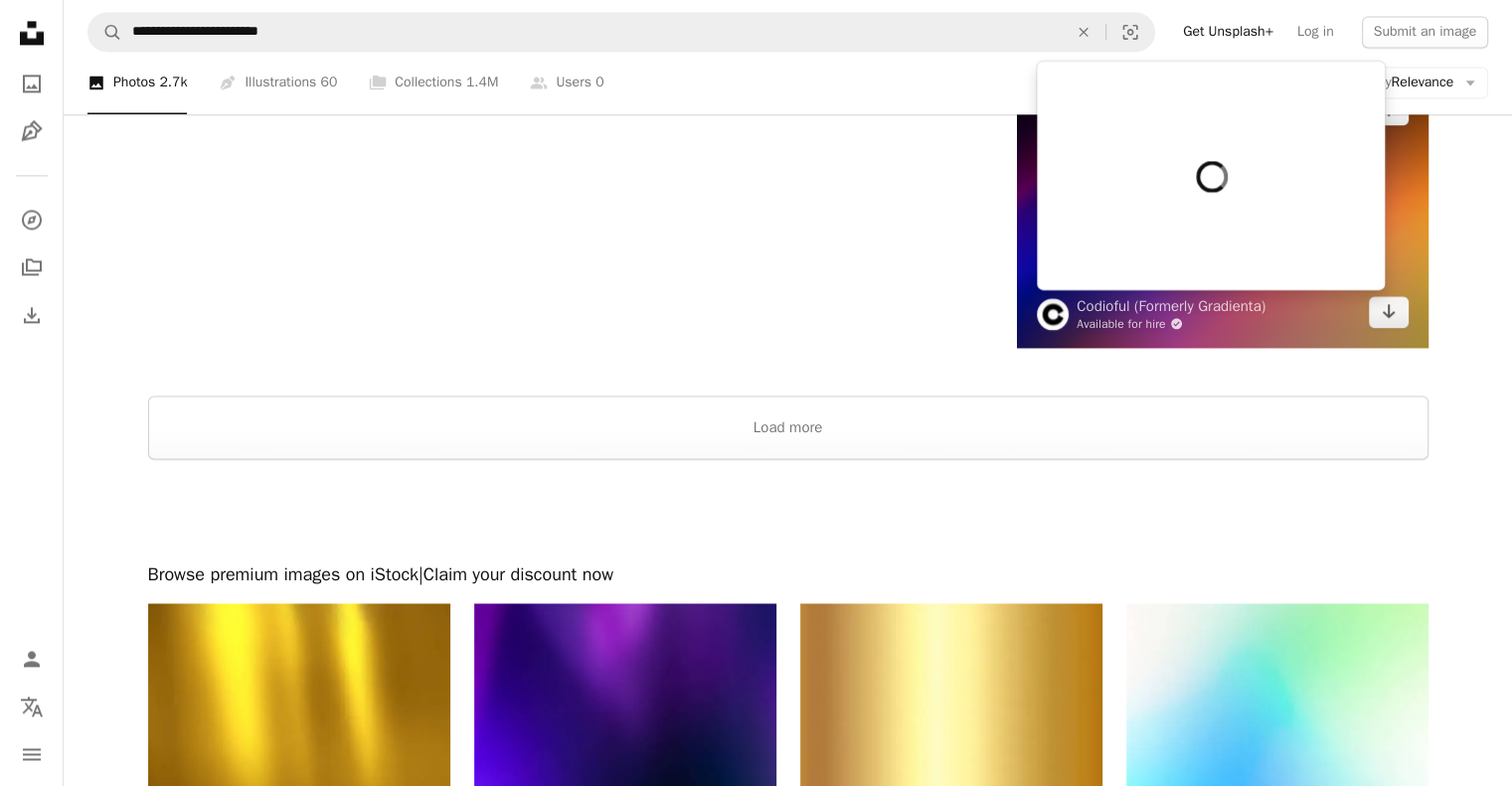 scroll, scrollTop: 0, scrollLeft: 0, axis: both 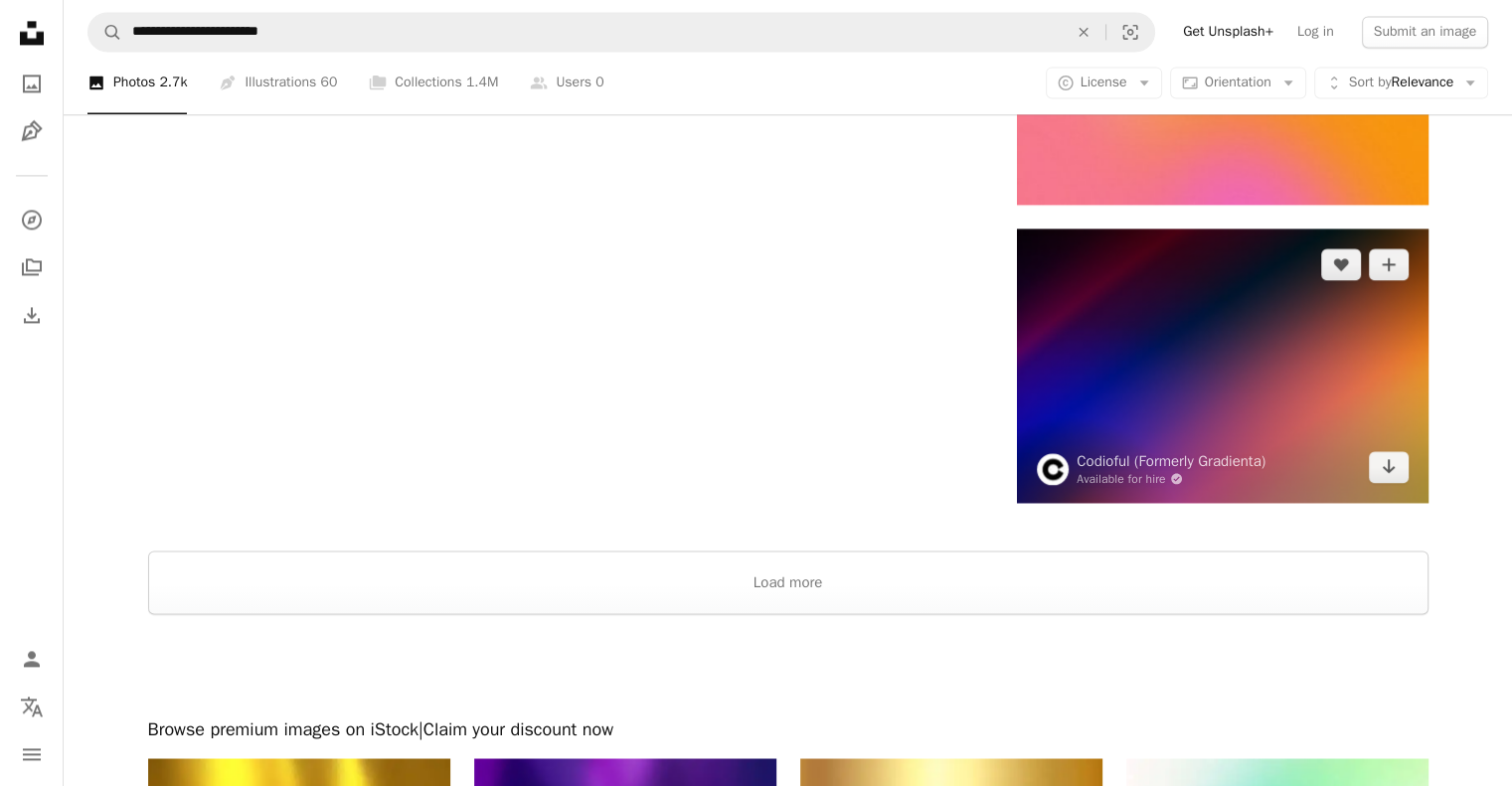 click at bounding box center [1222, 365] 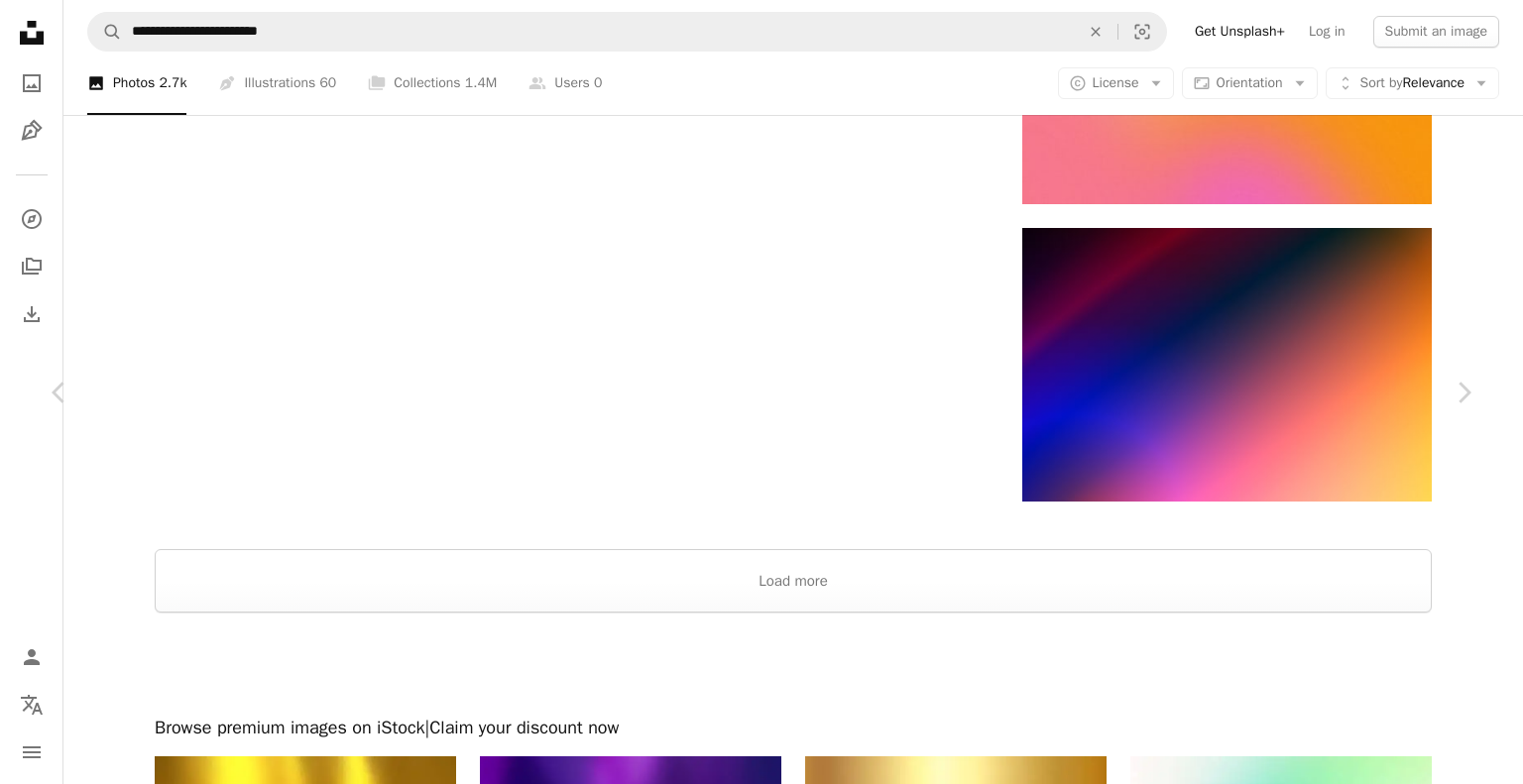 click on "Download free" at bounding box center [1276, 1457] 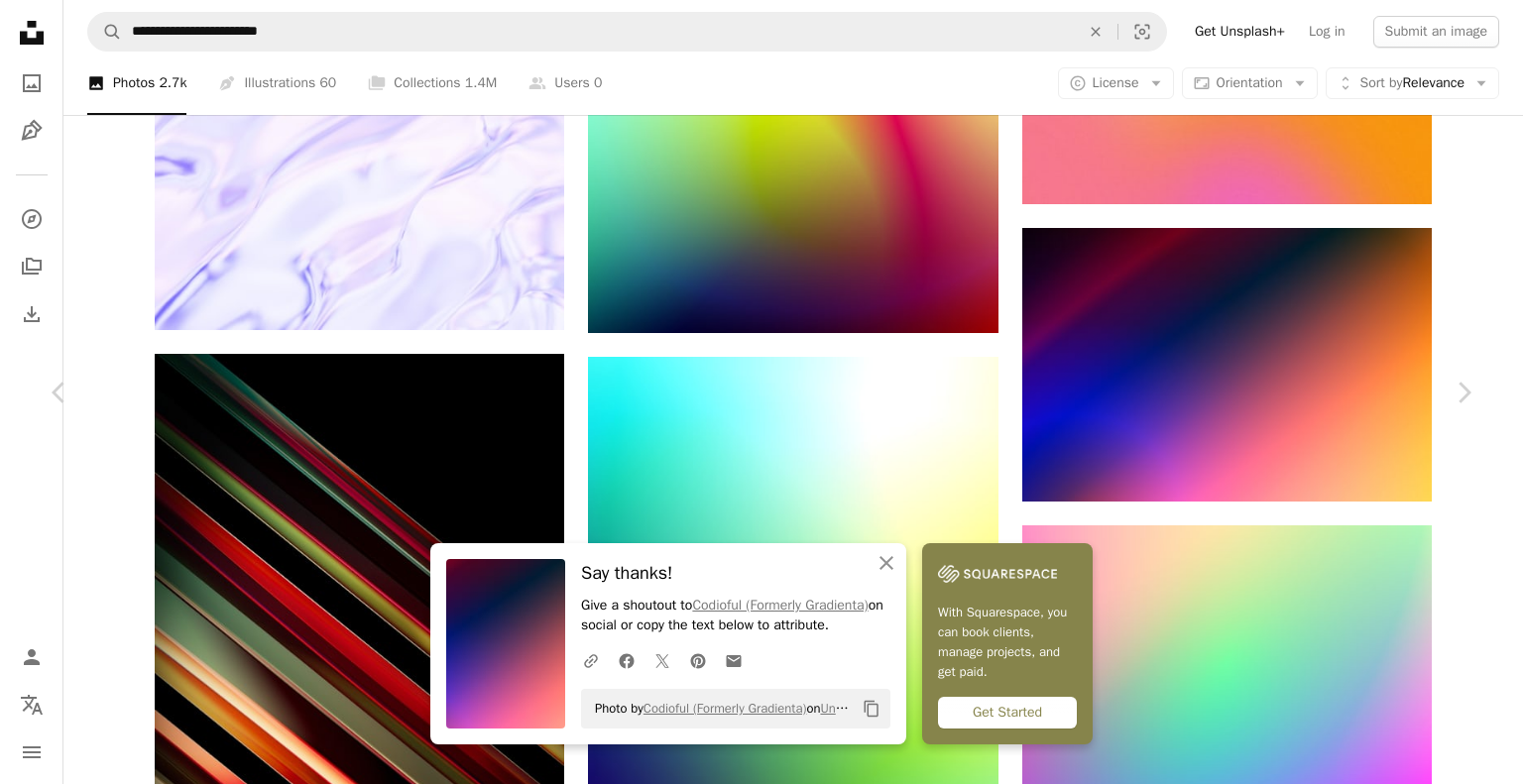click on "An X shape Chevron left Chevron right An X shape Close Say thanks! Give a shoutout to Codioful (Formerly Gradienta) on social or copy the text below to attribute. A URL sharing icon (chains) Facebook icon X (formerly Twitter) icon Pinterest icon An envelope Photo by Codioful (Formerly Gradienta) on Unsplash
Copy content With Squarespace, you can book clients, manage projects, and get paid. Get Started Codioful (Formerly Gradienta) Available for hire A checkmark inside of a circle A heart A plus sign Download free Chevron down Zoom in Views 2,777,504 Downloads 16,726 Featured in Photos A forward-right arrow Share Info icon Info More Actions Bright Leaks Calendar outlined Published on January 21, 2020 Safety Free to use under the Unsplash License wallpaper background abstract art space blue green gradient light colorful color yellow web Creative Images graphic blur bright soft glow smooth Free stock photos Browse premium related images on iStock  |  Save 20% with code UNSPLASH20  ↗ A heart For" at bounding box center (762, 4717) 